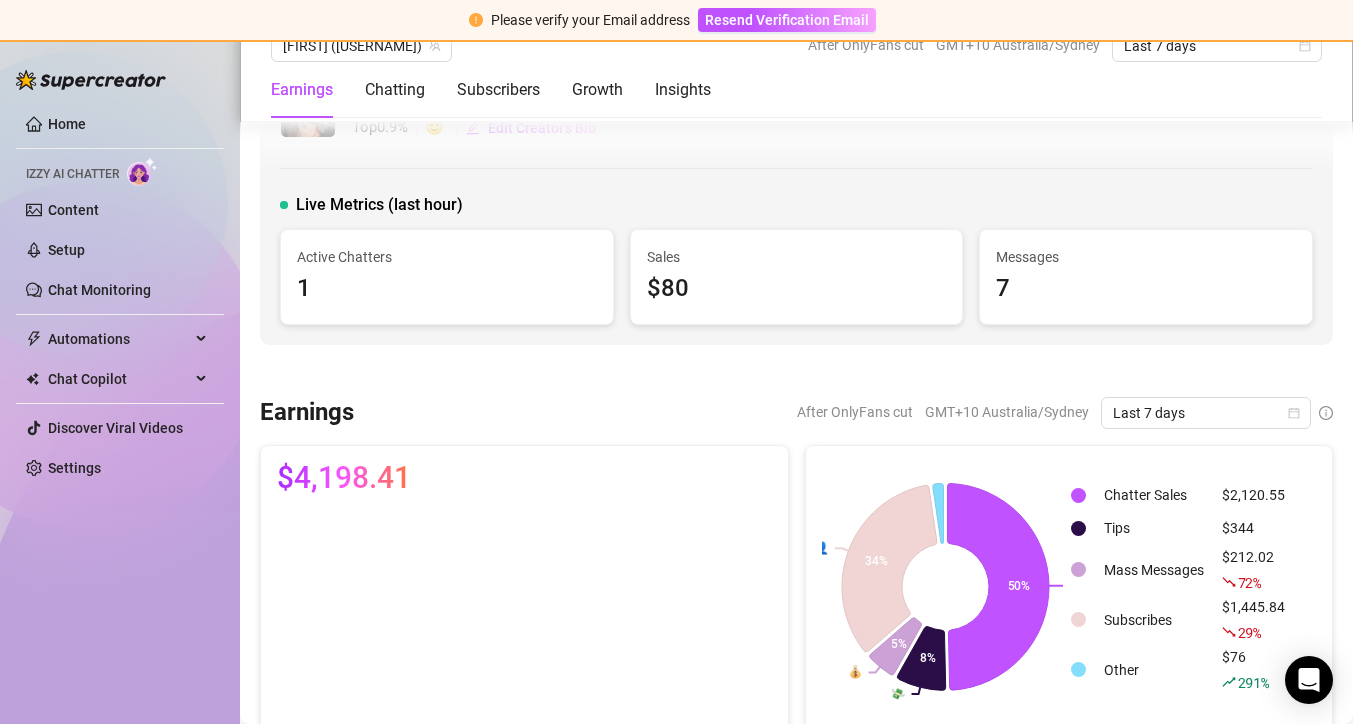 scroll, scrollTop: 0, scrollLeft: 0, axis: both 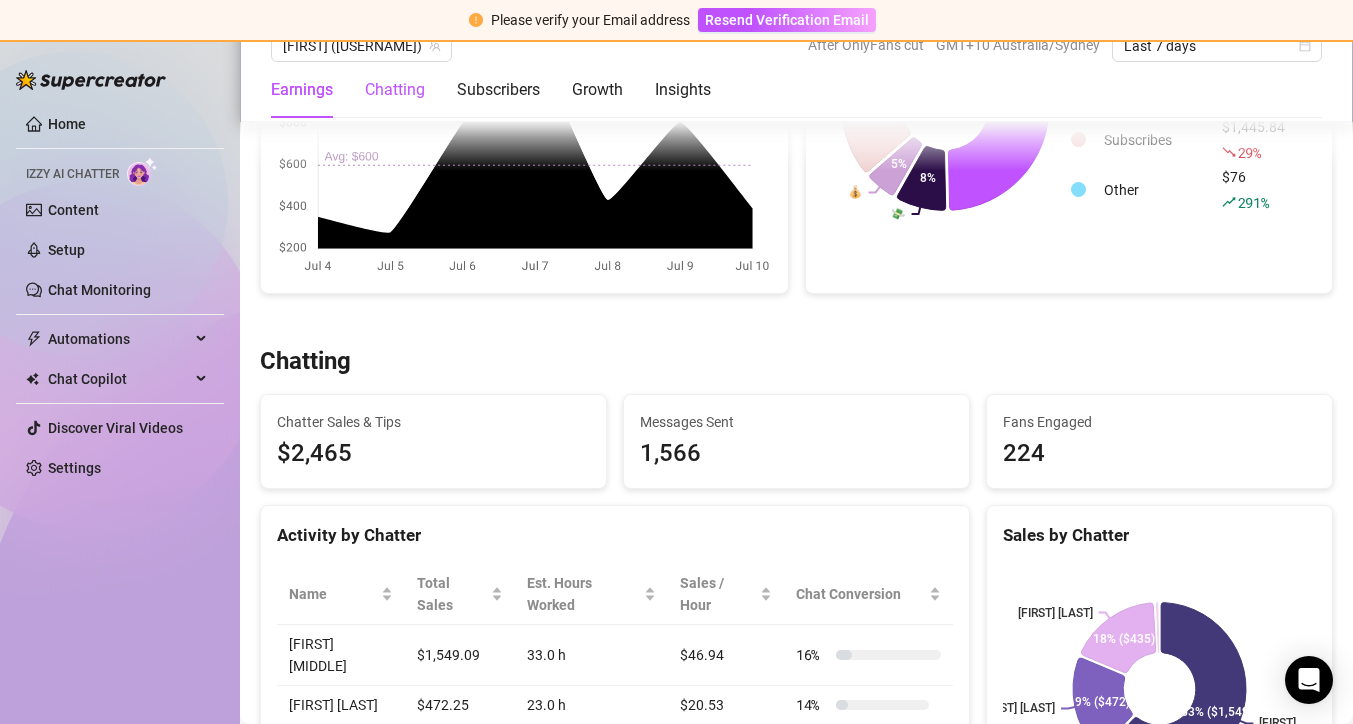 click on "Chatting" at bounding box center (395, 90) 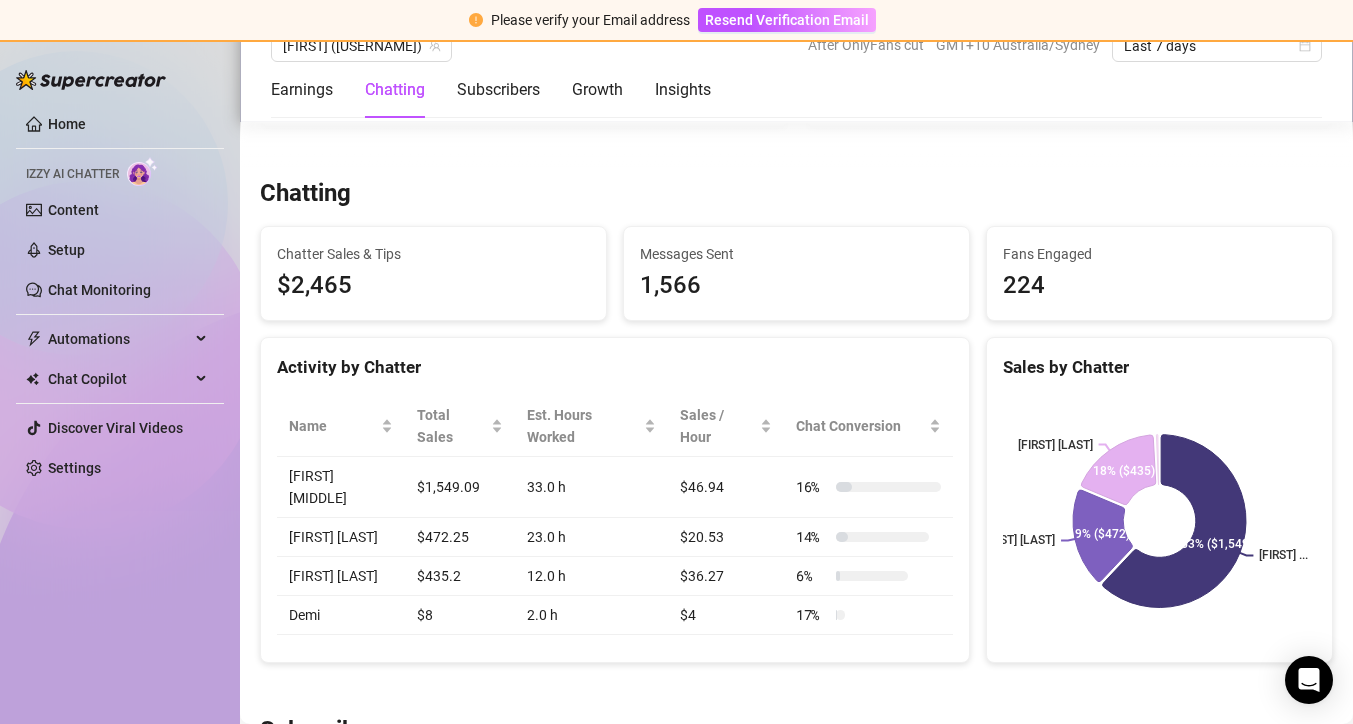scroll, scrollTop: 694, scrollLeft: 0, axis: vertical 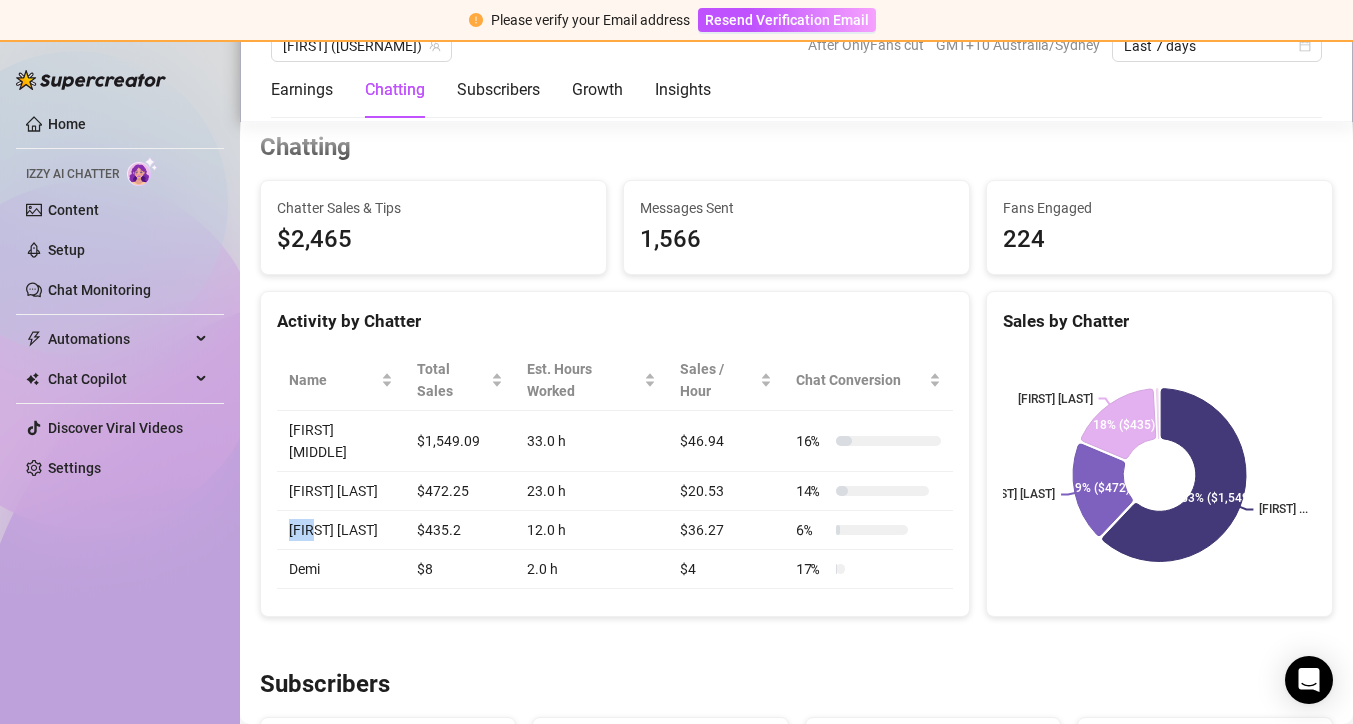 drag, startPoint x: 319, startPoint y: 535, endPoint x: 307, endPoint y: 537, distance: 12.165525 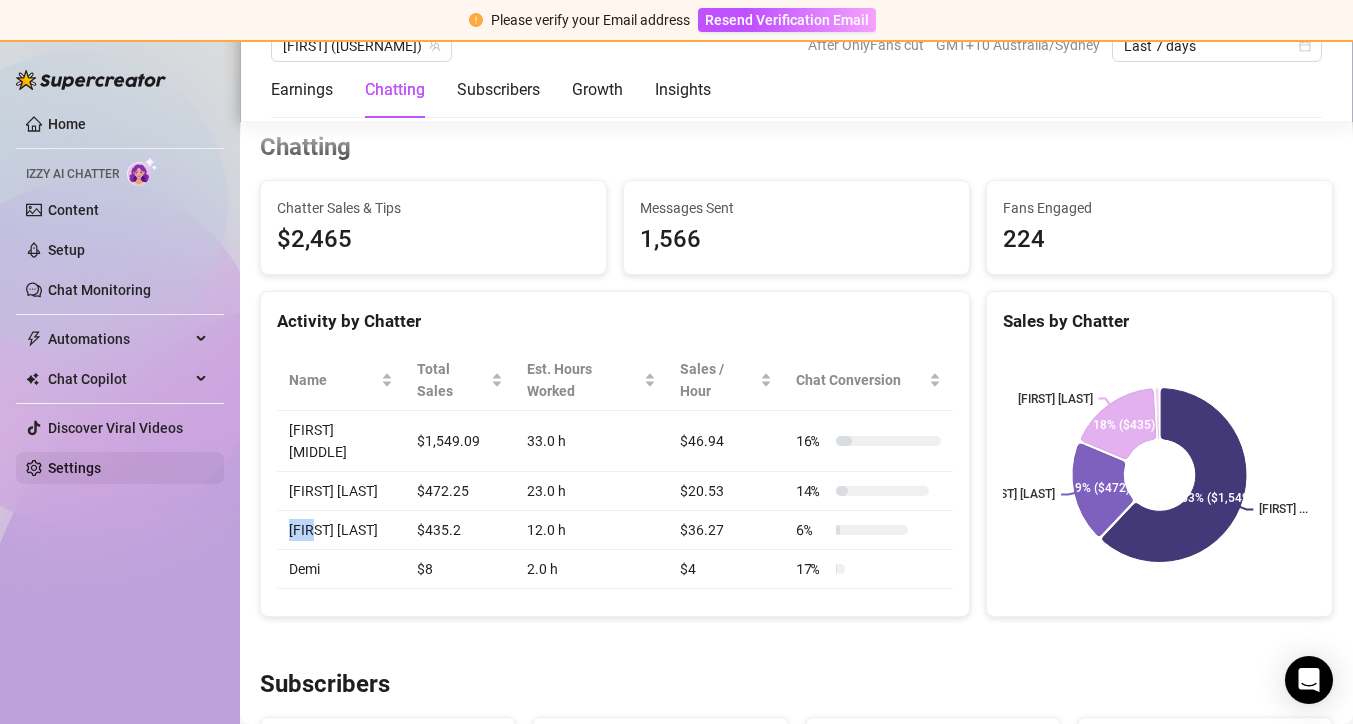 click on "Settings" at bounding box center (74, 468) 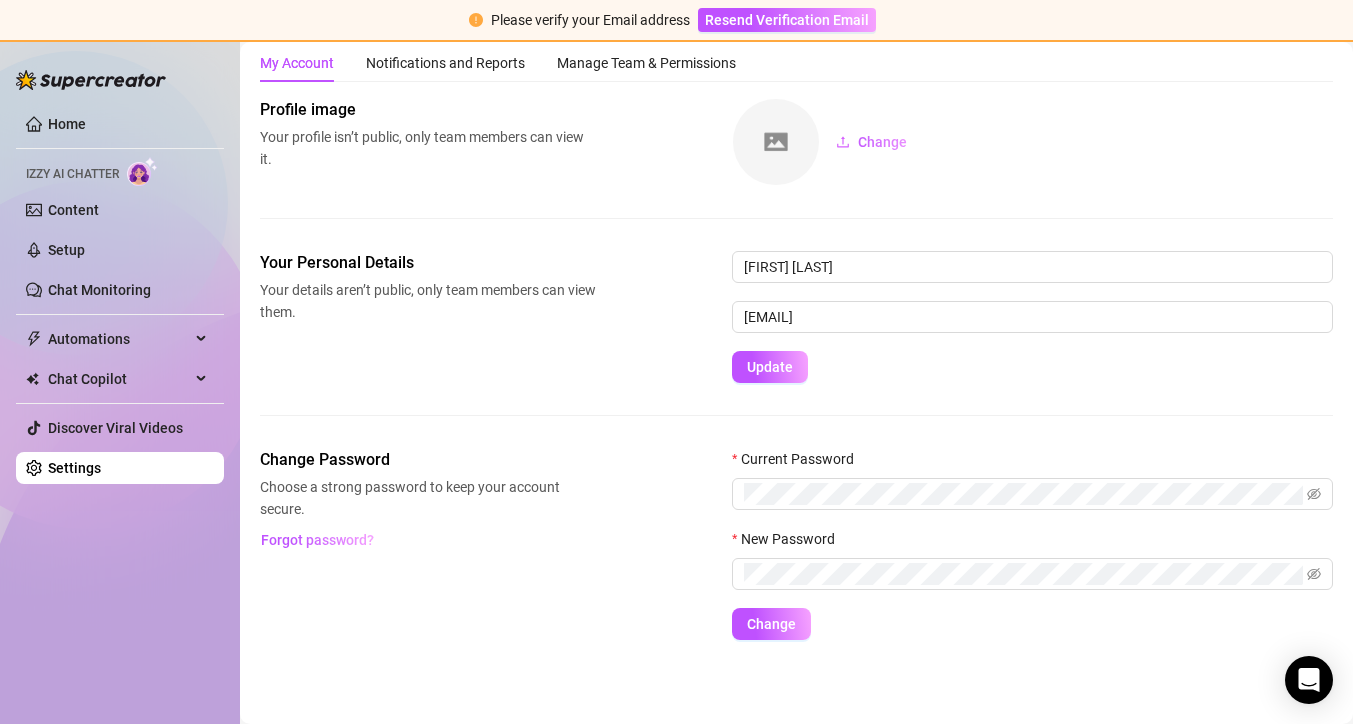 scroll, scrollTop: 0, scrollLeft: 0, axis: both 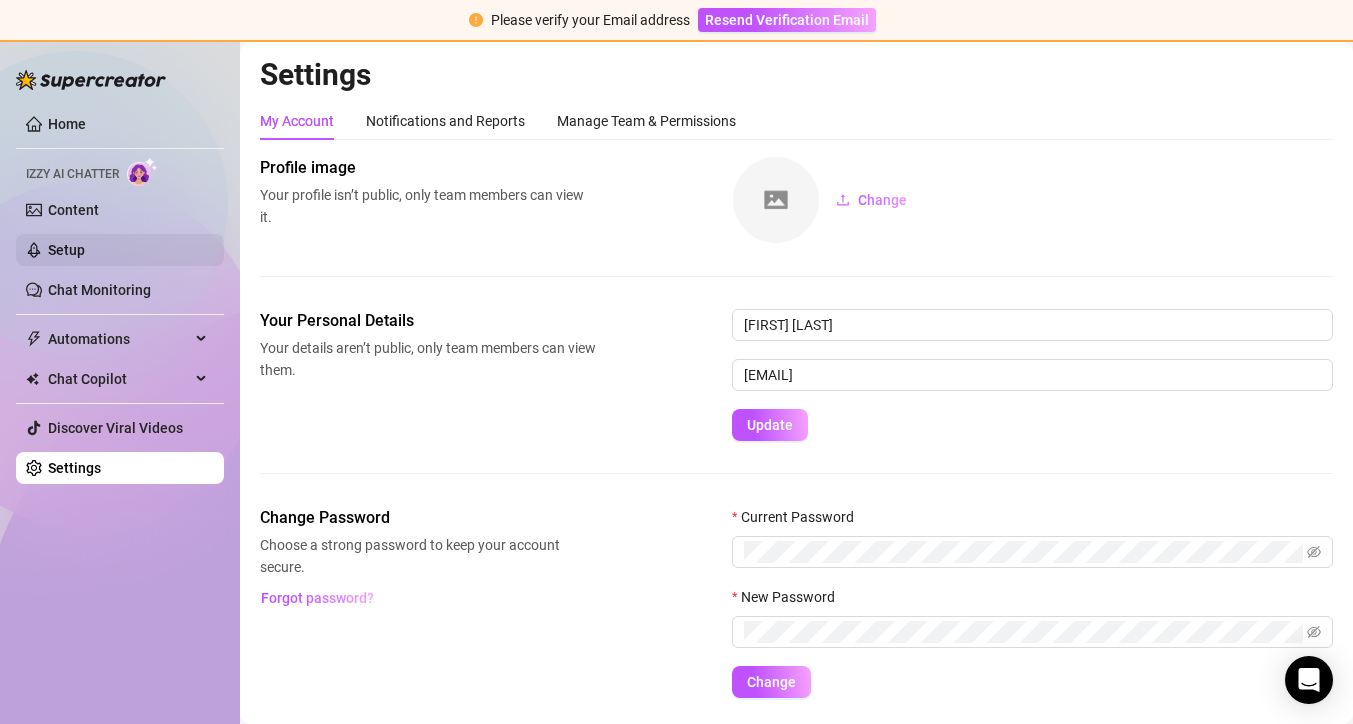 click on "Setup" at bounding box center [66, 250] 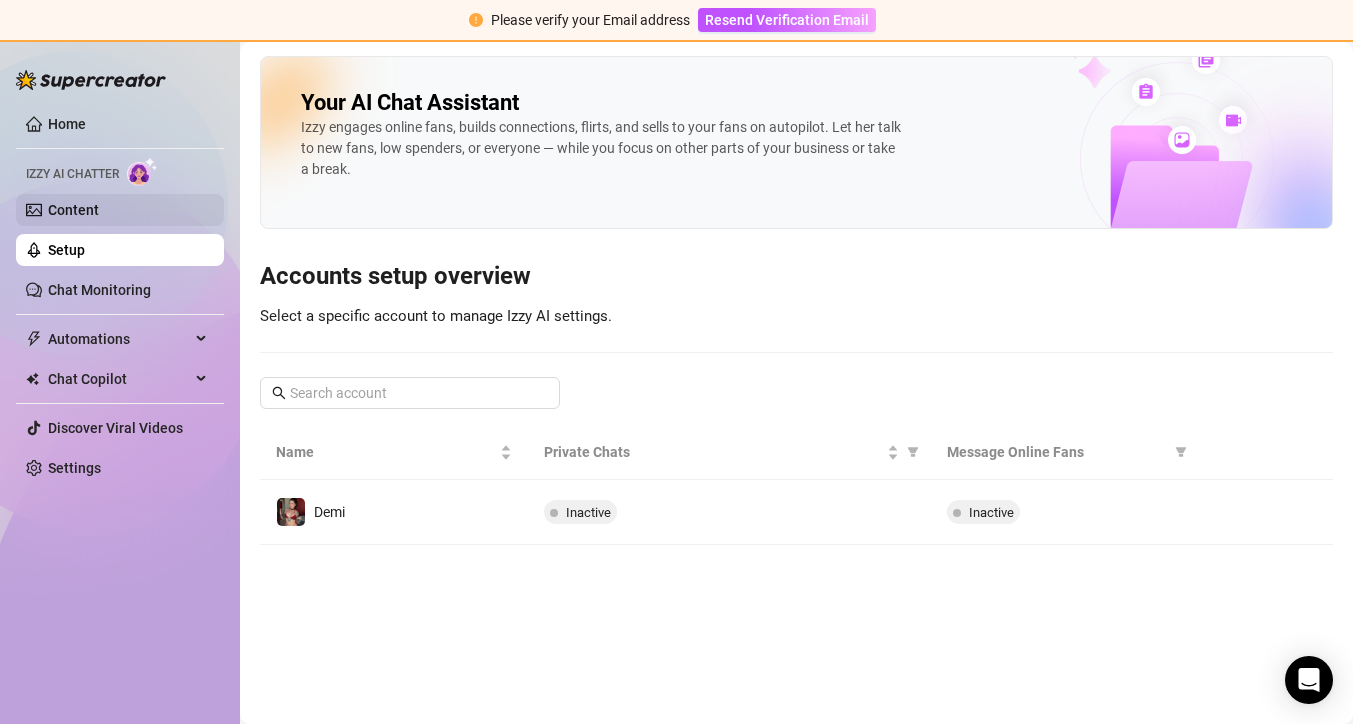click on "Content" at bounding box center [73, 210] 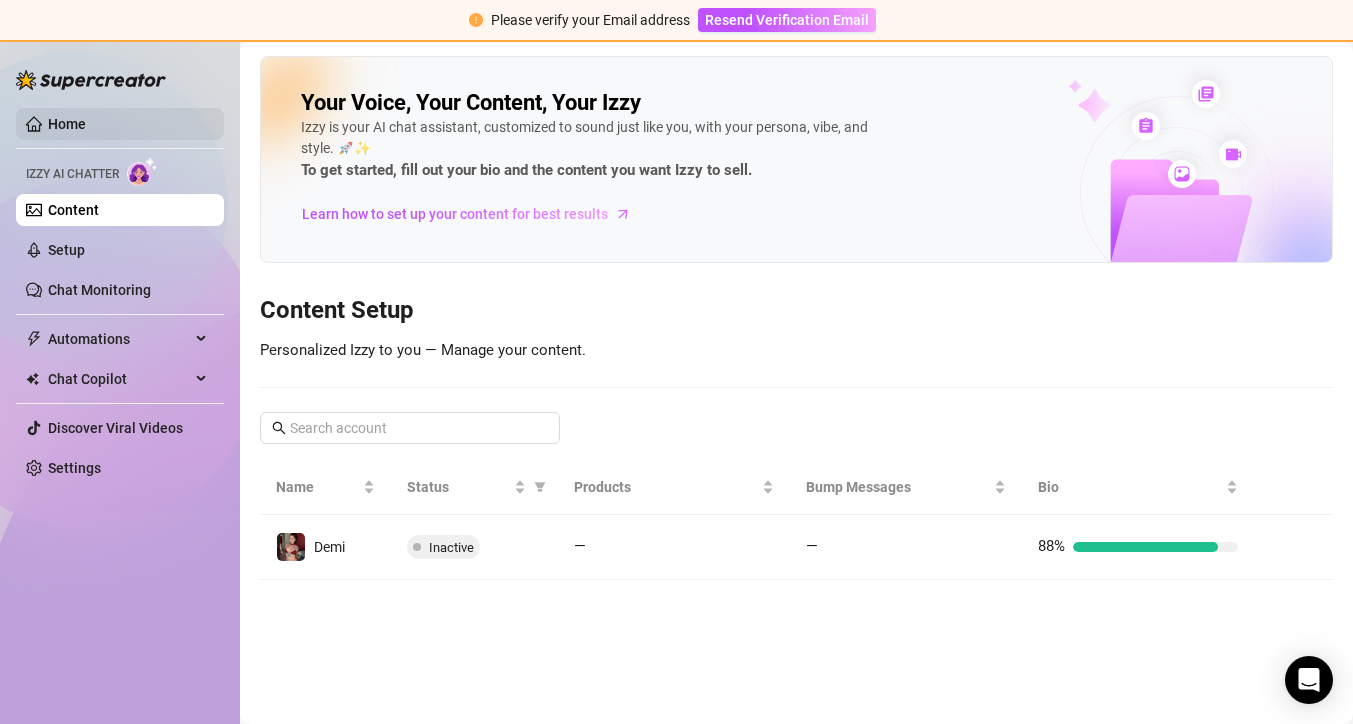 click on "Home" at bounding box center (67, 124) 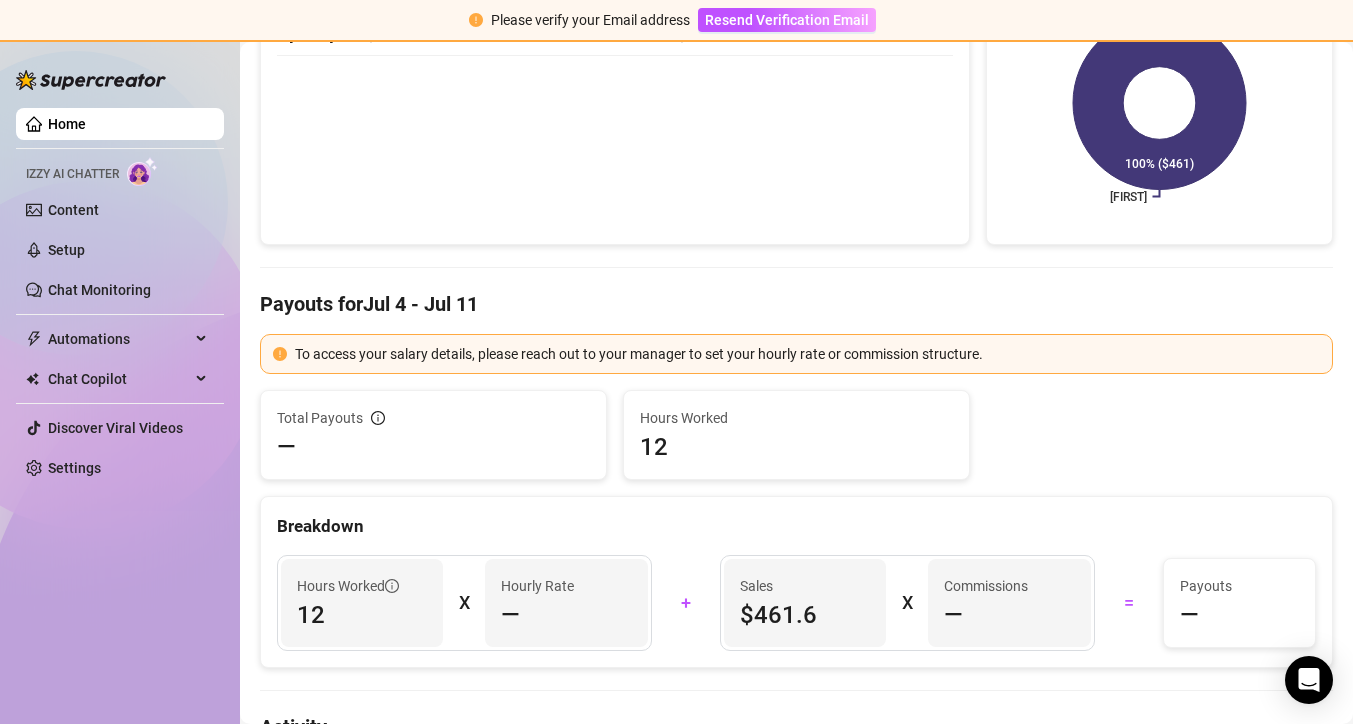 scroll, scrollTop: 0, scrollLeft: 0, axis: both 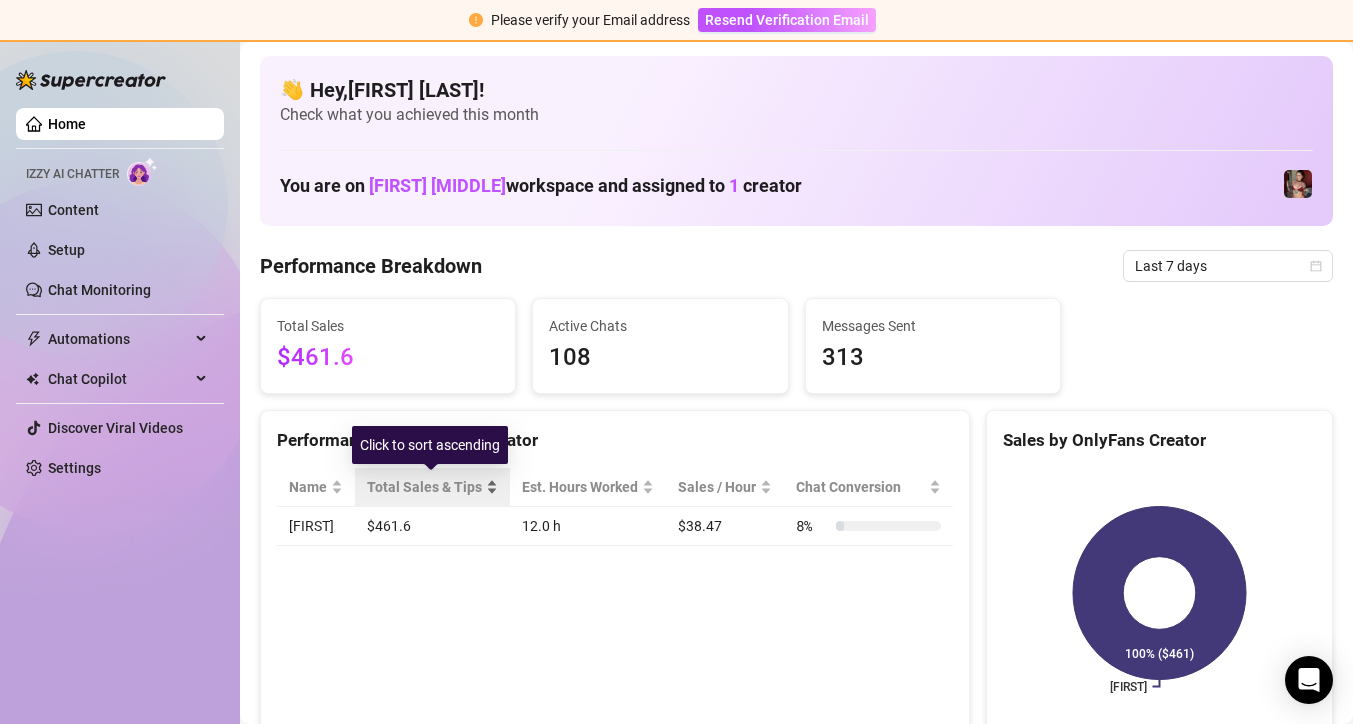 click on "Total Sales & Tips" at bounding box center [424, 487] 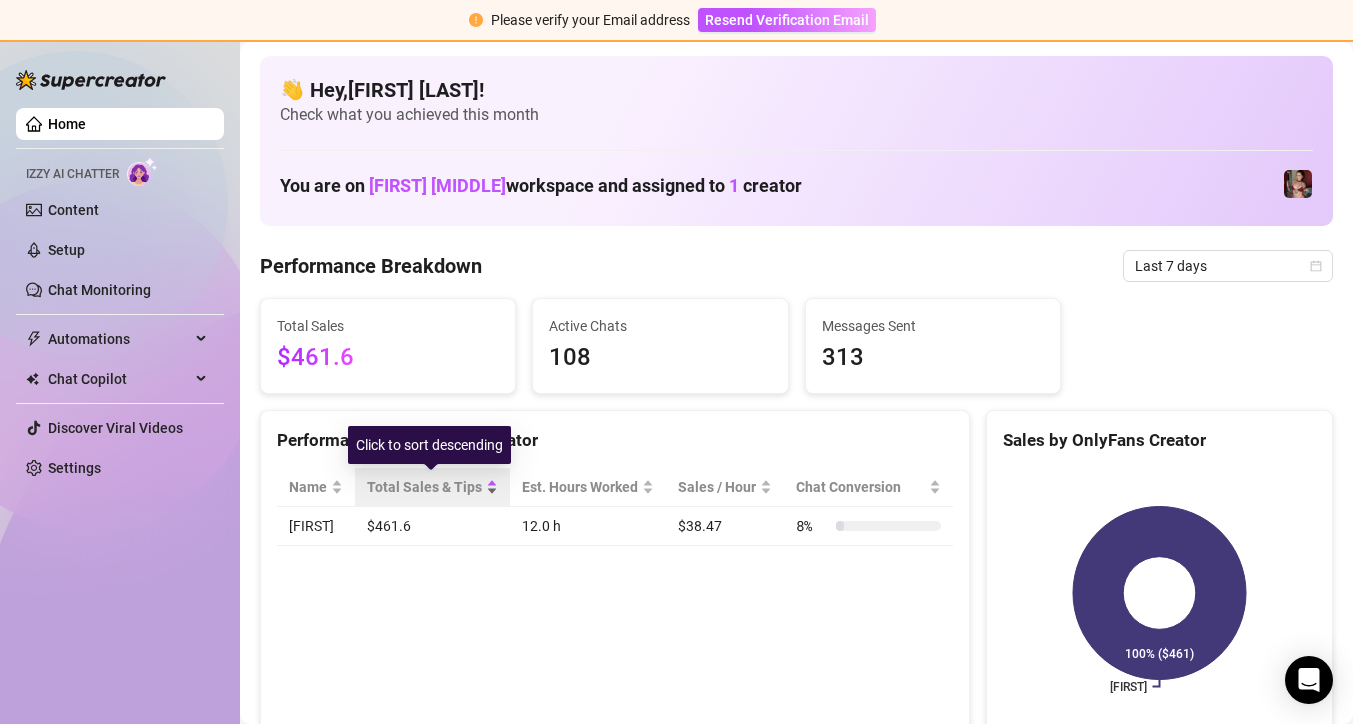 click on "Total Sales & Tips" at bounding box center (424, 487) 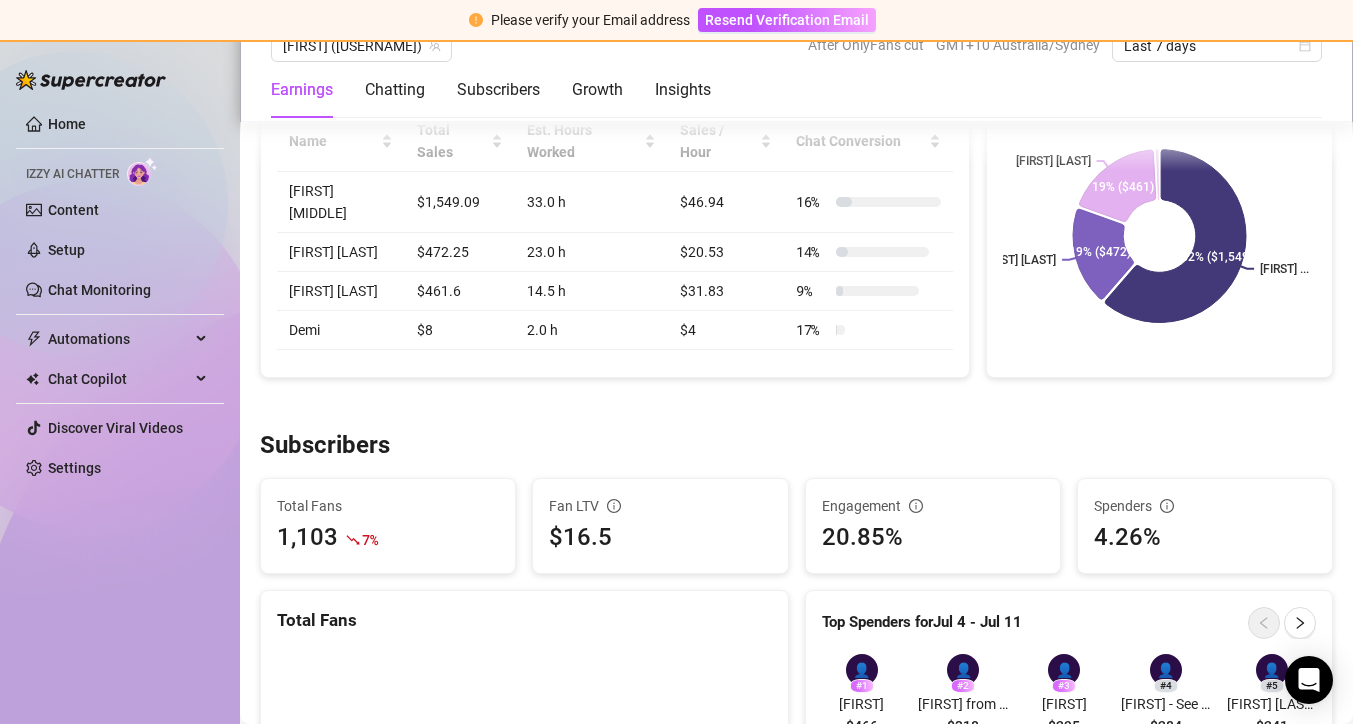scroll, scrollTop: 972, scrollLeft: 0, axis: vertical 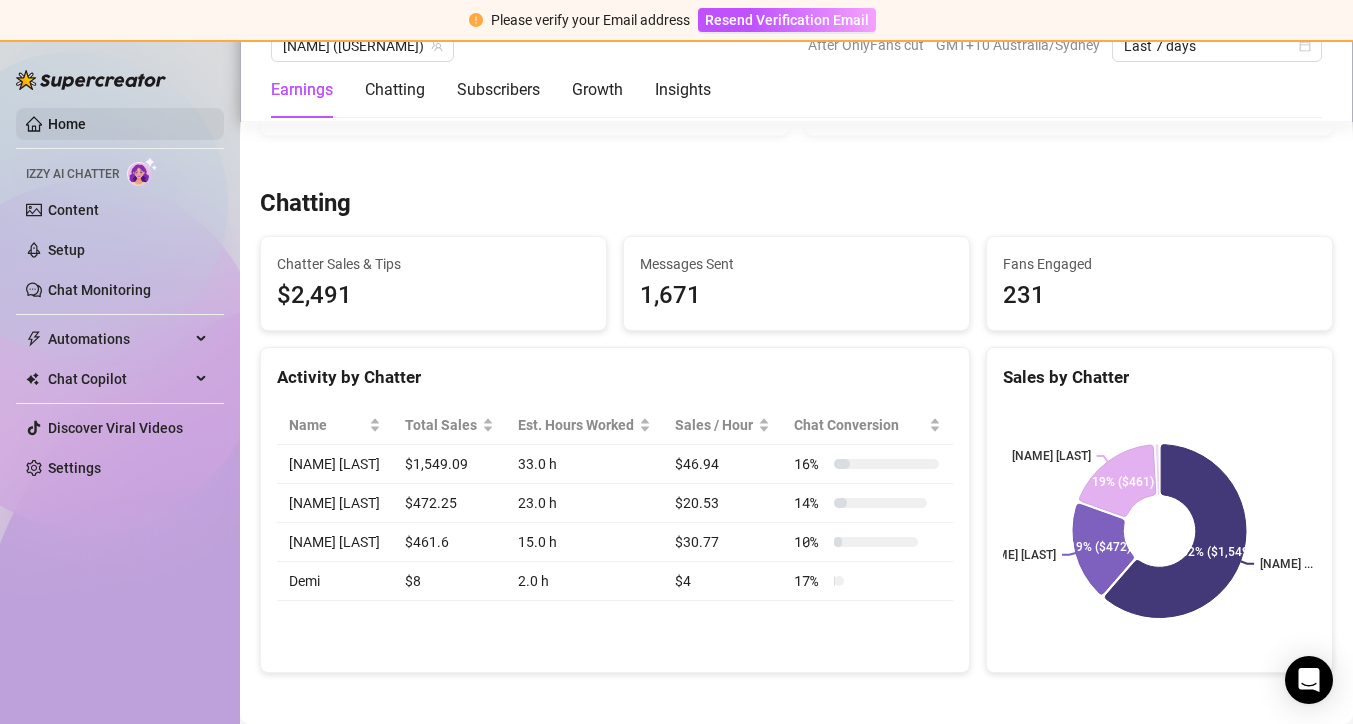 click on "Home" at bounding box center (67, 124) 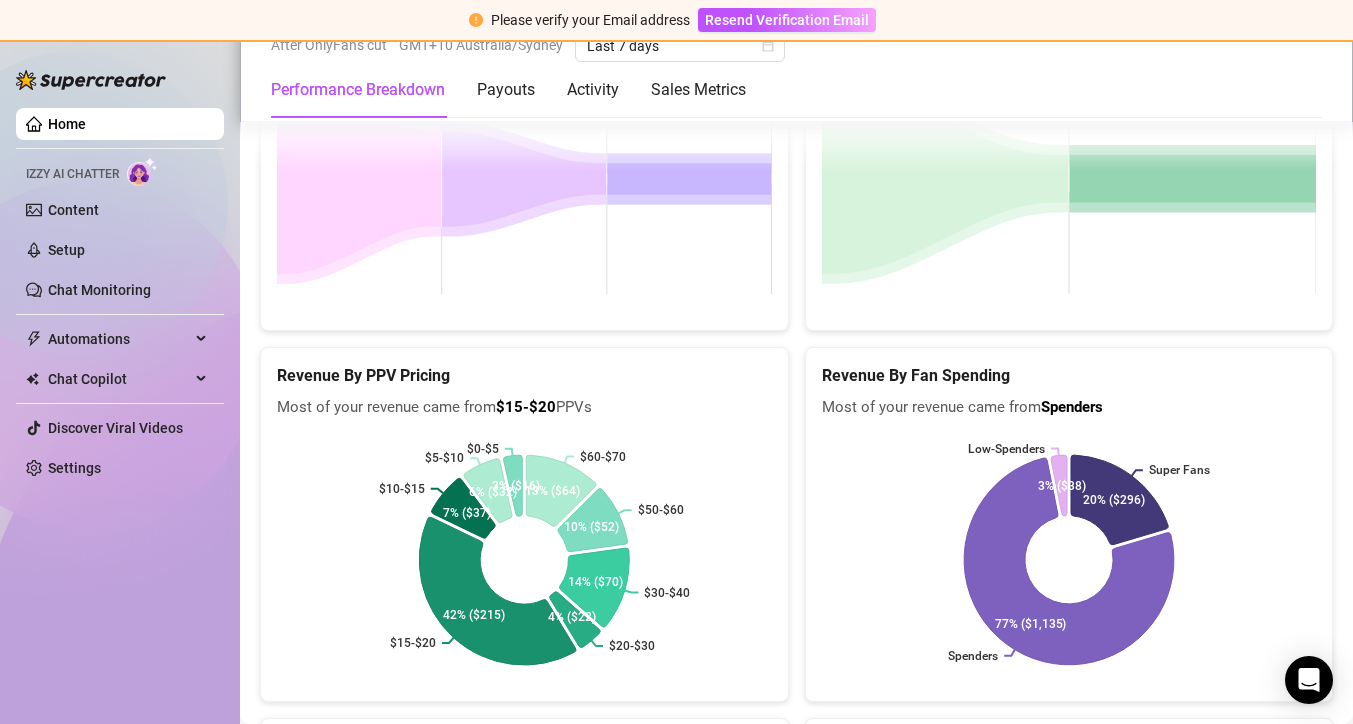 scroll, scrollTop: 604, scrollLeft: 0, axis: vertical 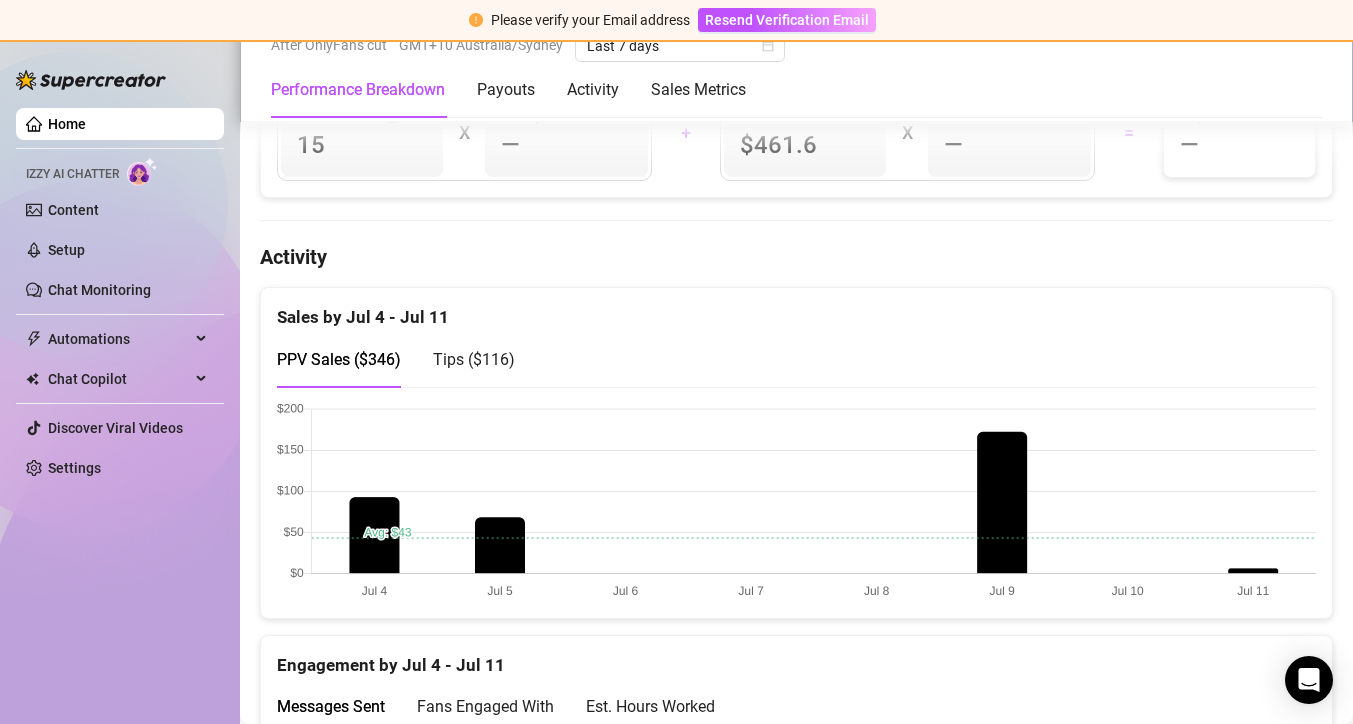 click on "Tips ( $116 )" at bounding box center (474, 359) 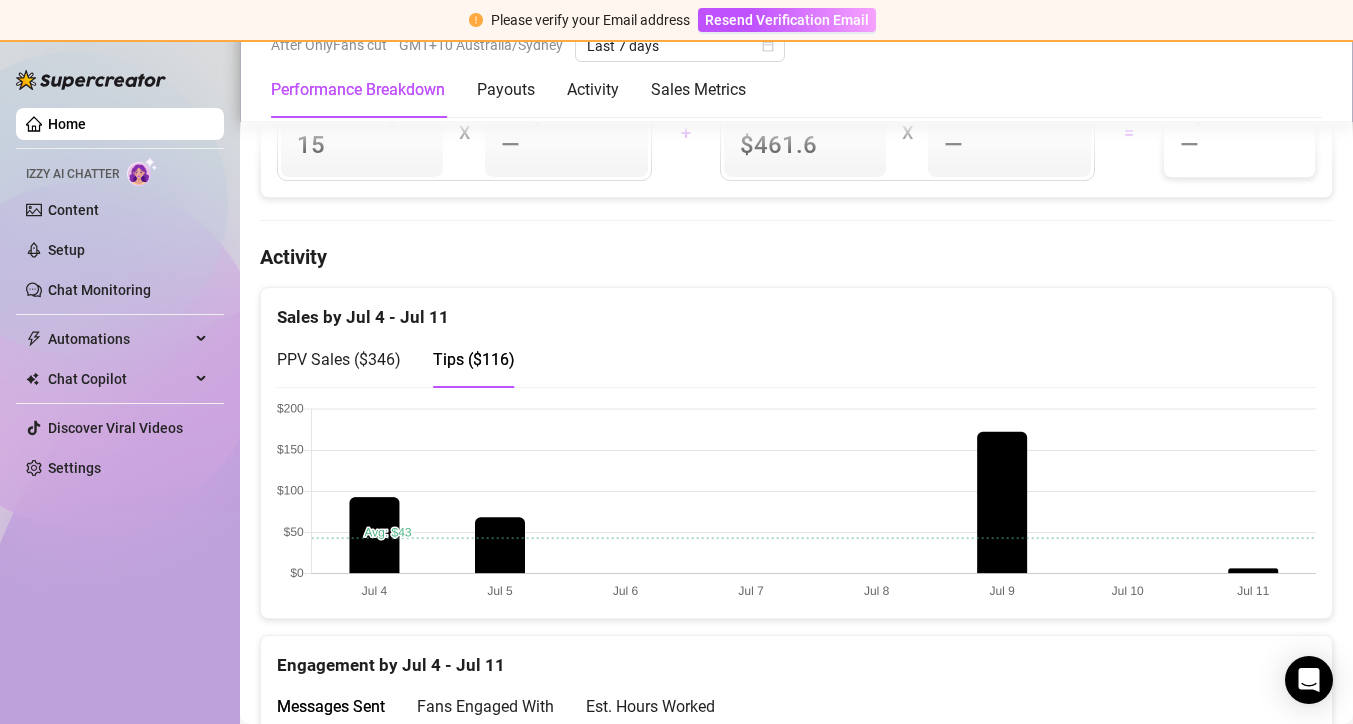 click at bounding box center [796, 502] 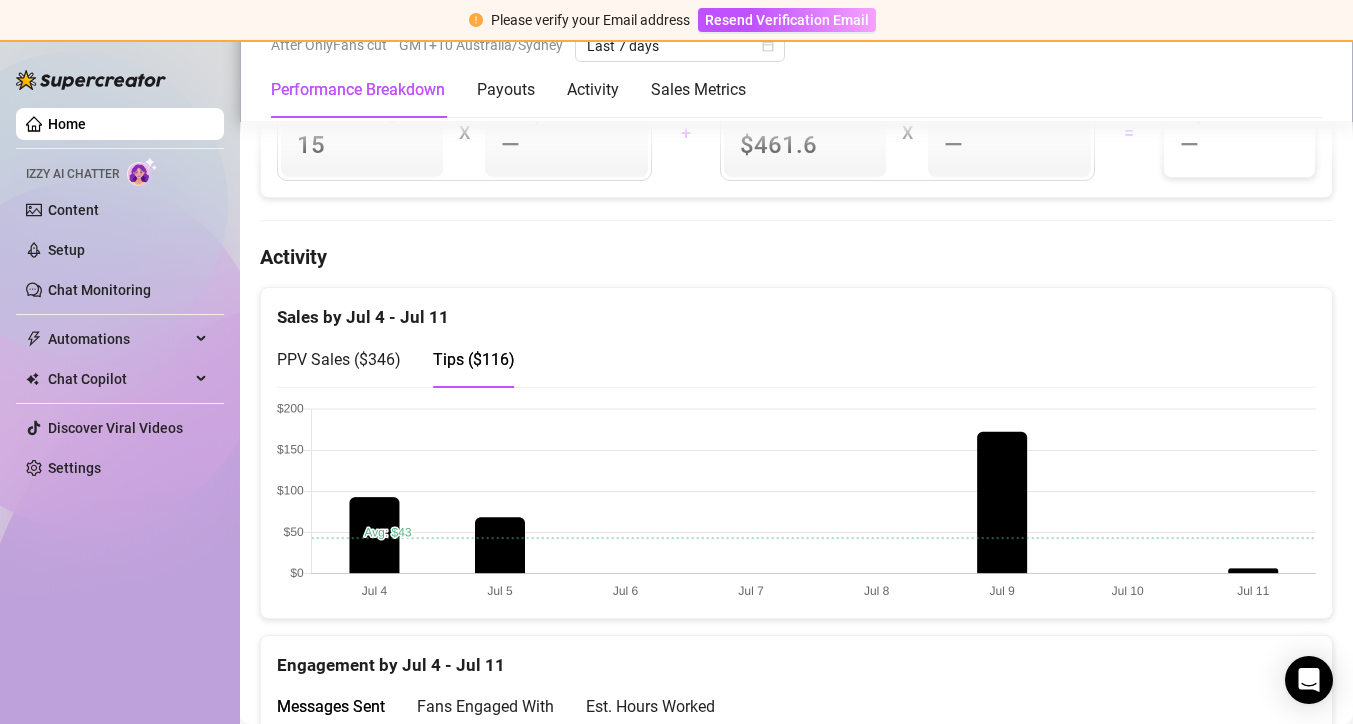 click on "PPV Sales ( $346 )" at bounding box center (339, 359) 